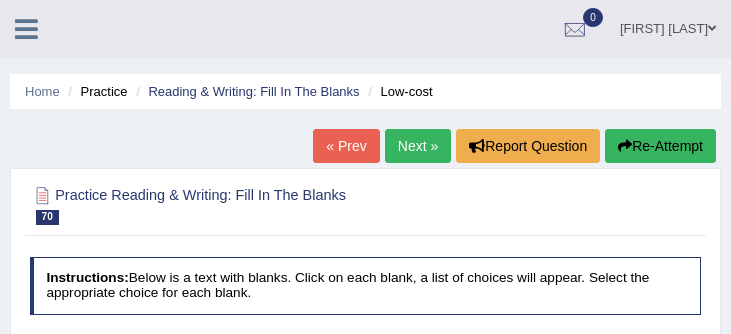 select on "indicated" 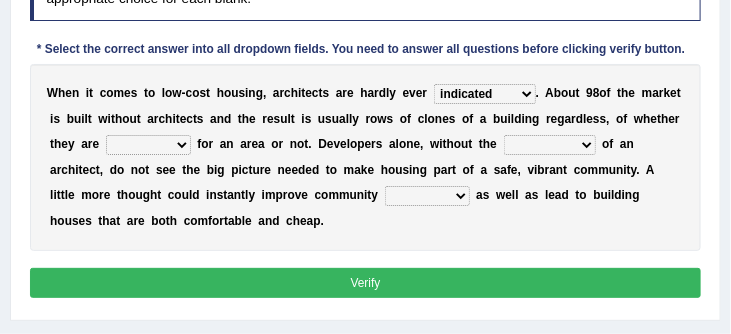 click on "proficient premium profound practical" at bounding box center [148, 145] 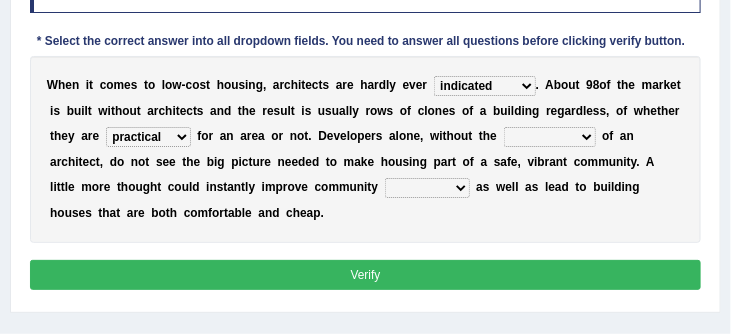 scroll, scrollTop: 306, scrollLeft: 0, axis: vertical 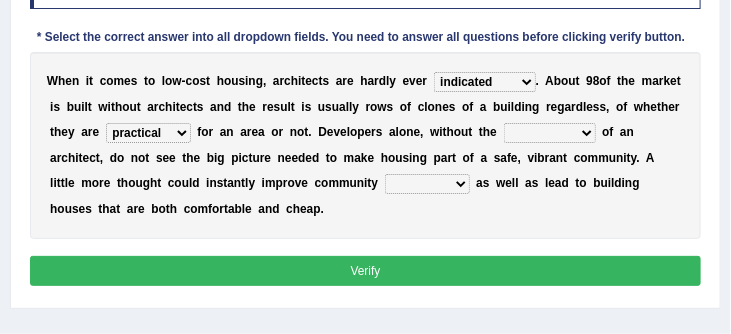 click on "speculation input reference intake" at bounding box center (550, 133) 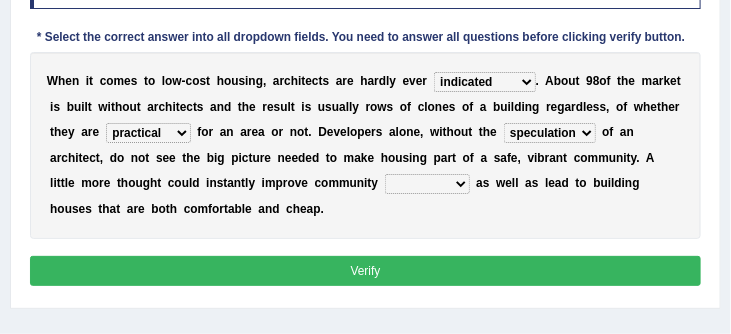 click on "safety stability dignity budget" at bounding box center (427, 184) 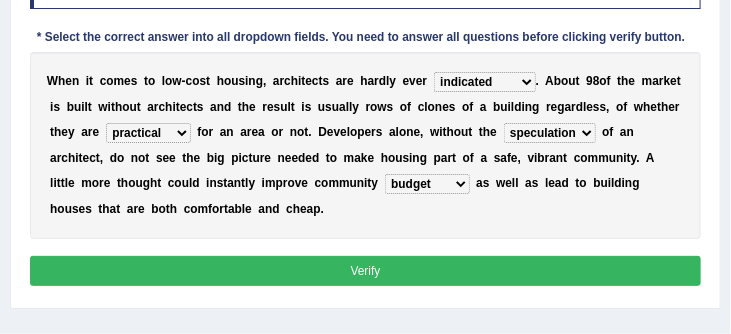 click on "Verify" at bounding box center (366, 270) 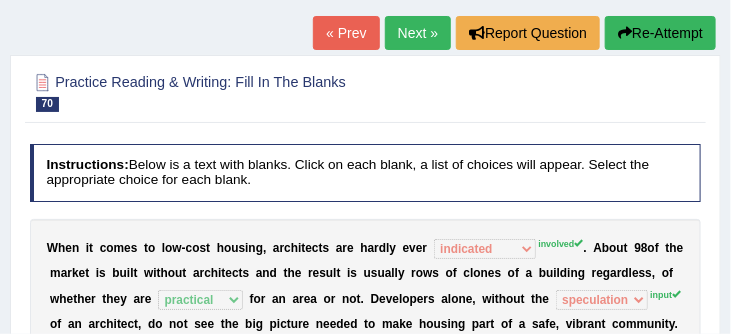 scroll, scrollTop: 112, scrollLeft: 0, axis: vertical 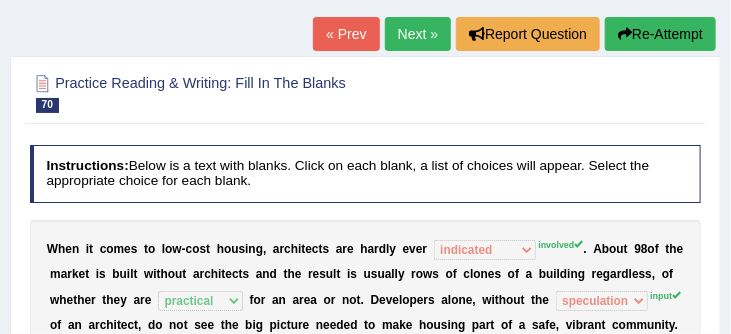 click on "Re-Attempt" at bounding box center (660, 34) 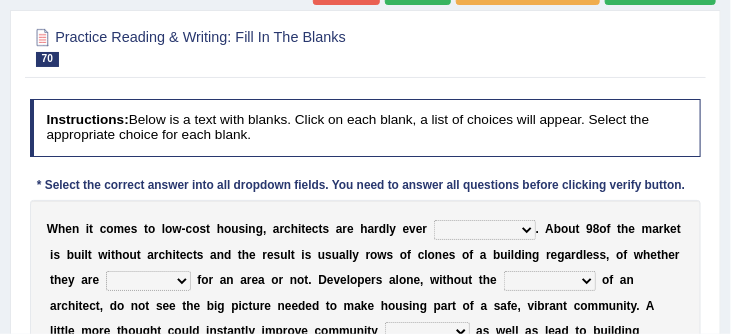 scroll, scrollTop: 223, scrollLeft: 0, axis: vertical 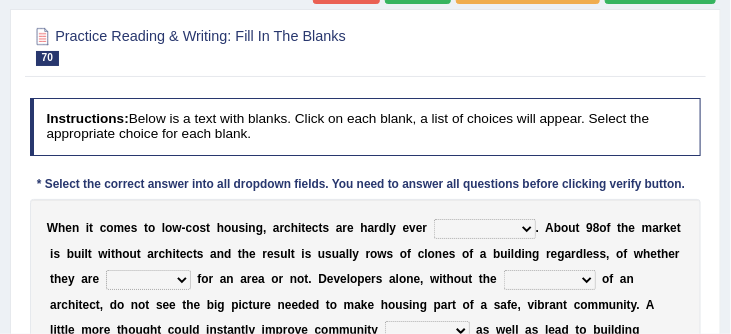 click on "compensated involved indicated complicated" at bounding box center (485, 229) 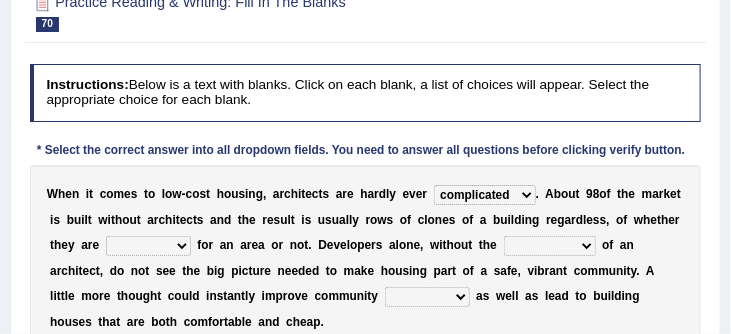 scroll, scrollTop: 272, scrollLeft: 0, axis: vertical 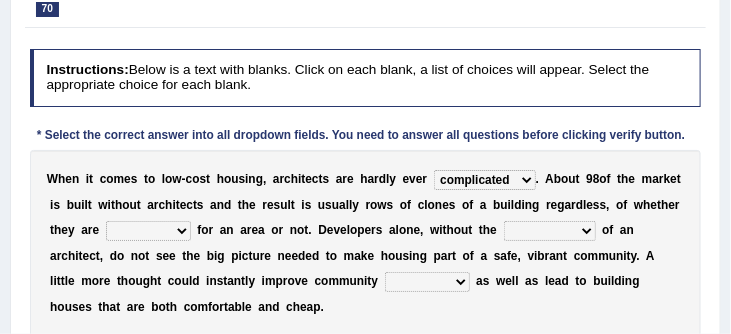 click on "proficient premium profound practical" at bounding box center (148, 231) 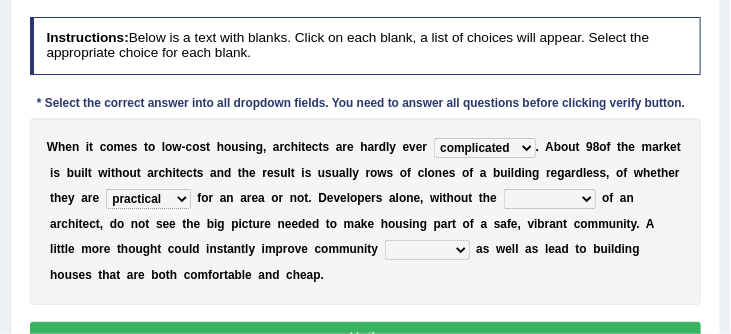 scroll, scrollTop: 305, scrollLeft: 0, axis: vertical 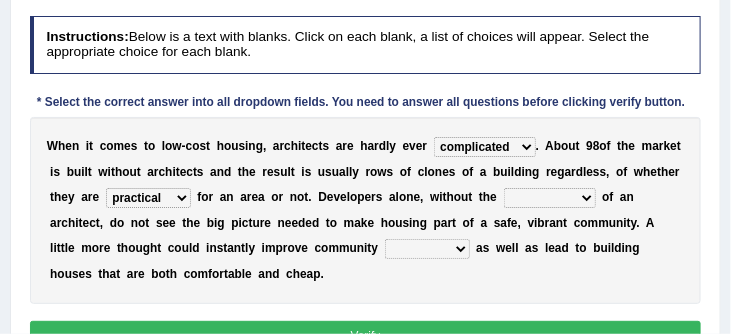 click on "speculation input reference intake" at bounding box center [550, 198] 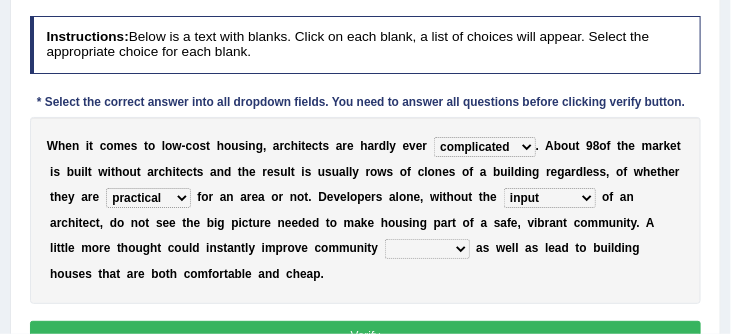 click on "safety stability dignity budget" at bounding box center (427, 249) 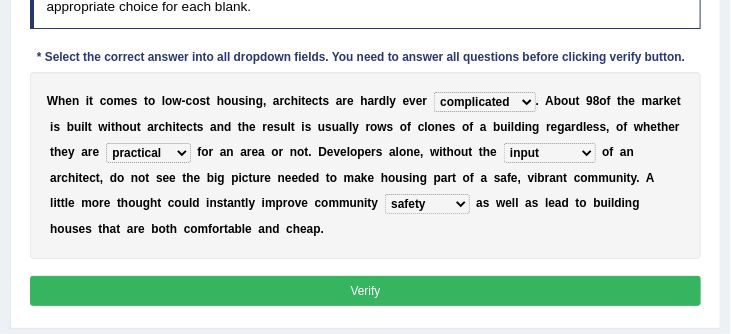 scroll, scrollTop: 350, scrollLeft: 0, axis: vertical 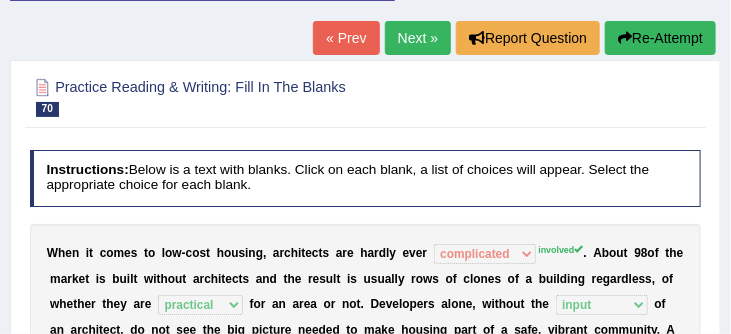 click on "Re-Attempt" at bounding box center (660, 38) 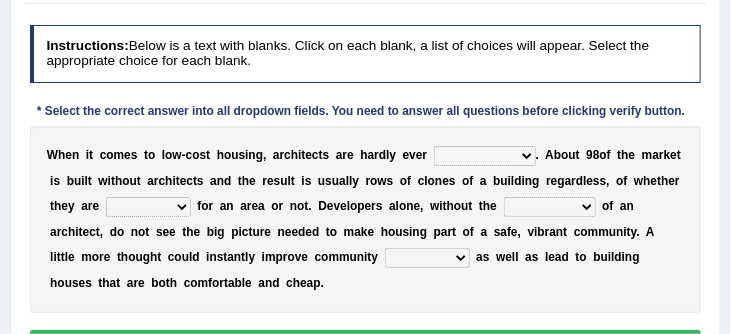 scroll, scrollTop: 305, scrollLeft: 0, axis: vertical 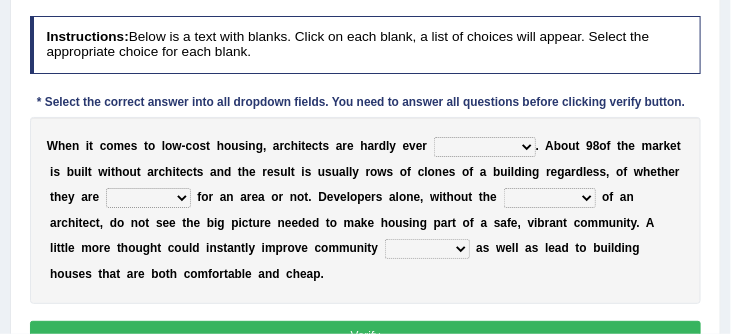 click on "compensated involved indicated complicated" at bounding box center (485, 147) 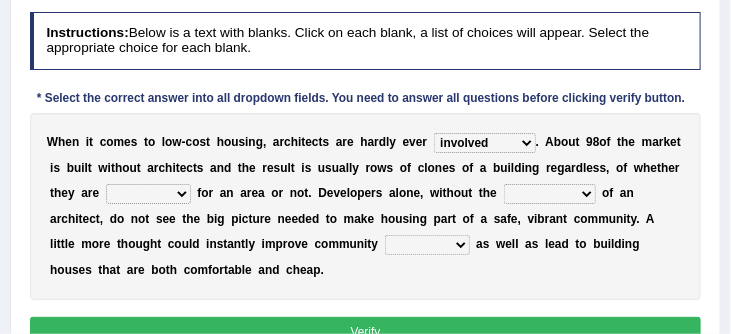 scroll, scrollTop: 320, scrollLeft: 0, axis: vertical 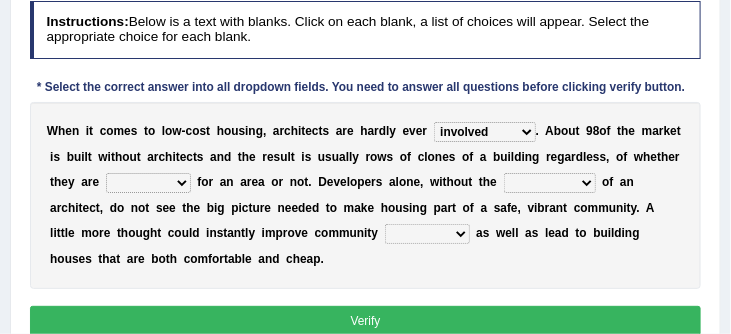 click on "proficient premium profound practical" at bounding box center (148, 183) 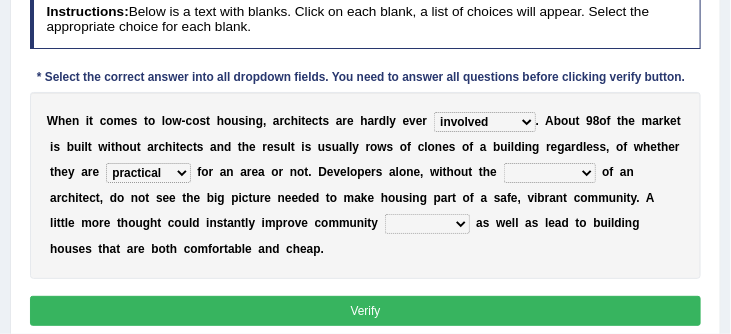 scroll, scrollTop: 338, scrollLeft: 0, axis: vertical 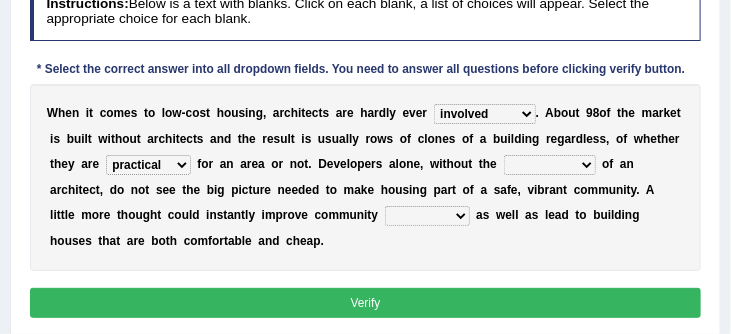 click on "speculation input reference intake" at bounding box center (550, 165) 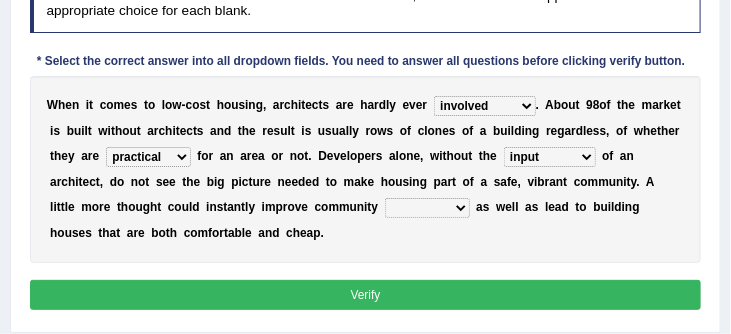 scroll, scrollTop: 349, scrollLeft: 0, axis: vertical 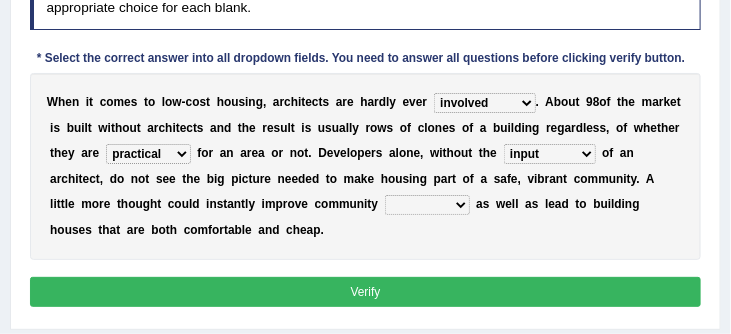 click on "safety stability dignity budget" at bounding box center (427, 205) 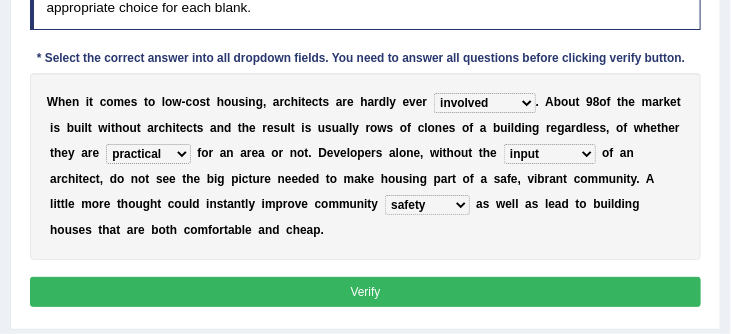 scroll, scrollTop: 368, scrollLeft: 0, axis: vertical 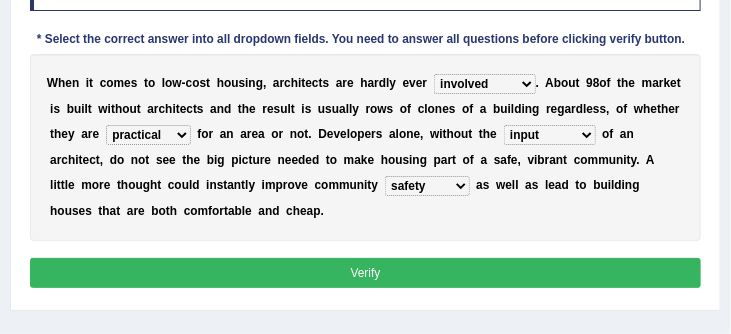 click on "Verify" at bounding box center (366, 272) 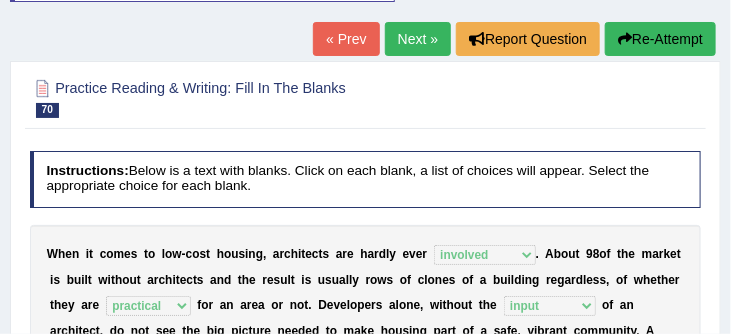 scroll, scrollTop: 151, scrollLeft: 0, axis: vertical 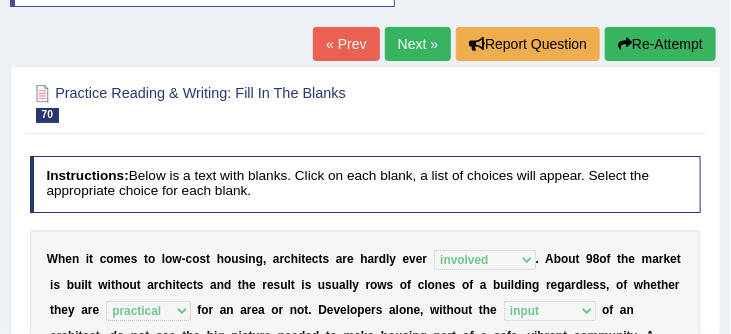 click on "Next »" at bounding box center [418, 44] 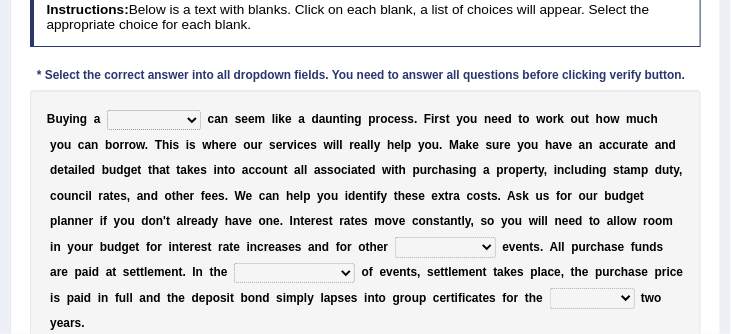 scroll, scrollTop: 269, scrollLeft: 0, axis: vertical 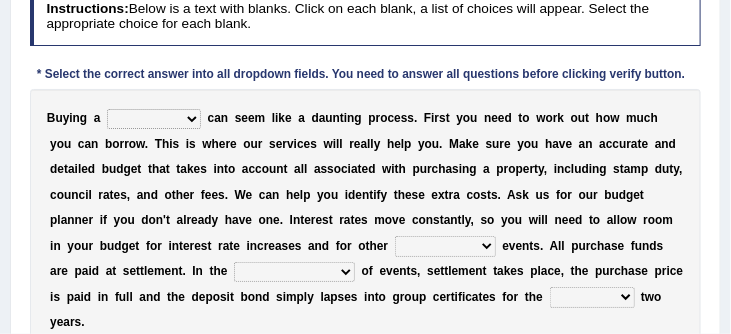 click on "house architecture home family" at bounding box center [154, 119] 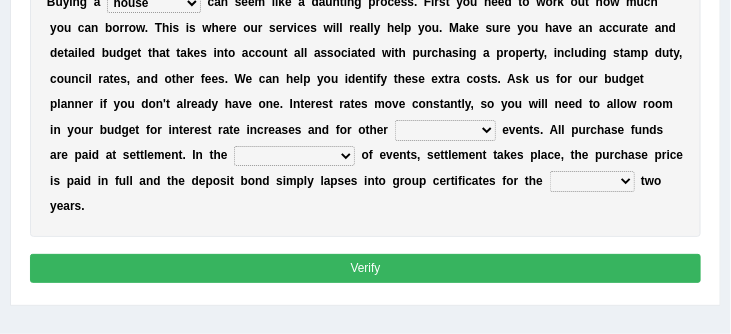scroll, scrollTop: 386, scrollLeft: 0, axis: vertical 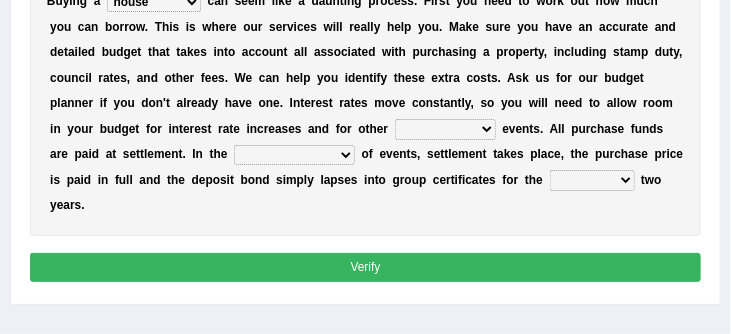click on "unbelievable unforgettable unforeseen certain" at bounding box center (445, 129) 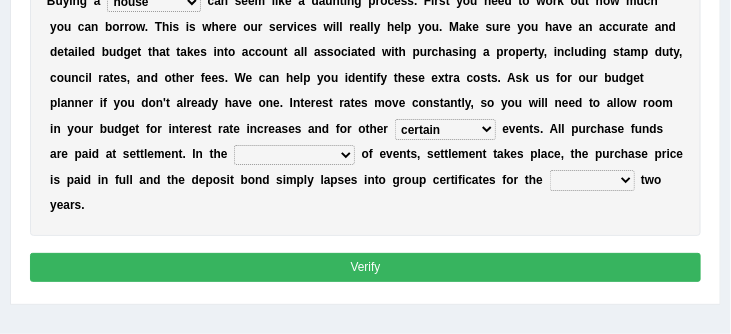 scroll, scrollTop: 397, scrollLeft: 0, axis: vertical 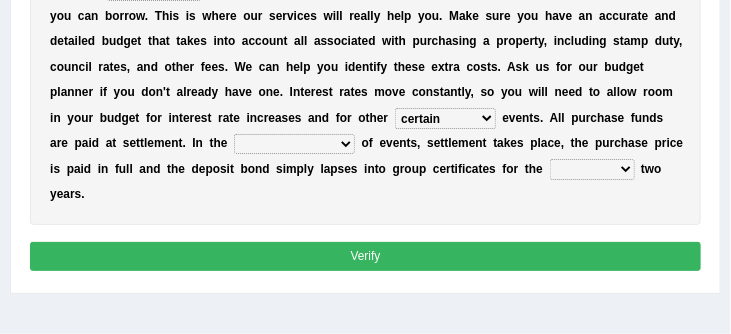 click on "normal events uncertain course ordinary course special course" at bounding box center [294, 144] 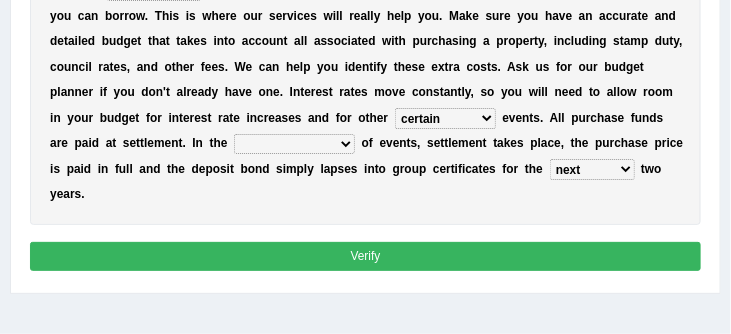 click on "normal events uncertain course ordinary course special course" at bounding box center [294, 144] 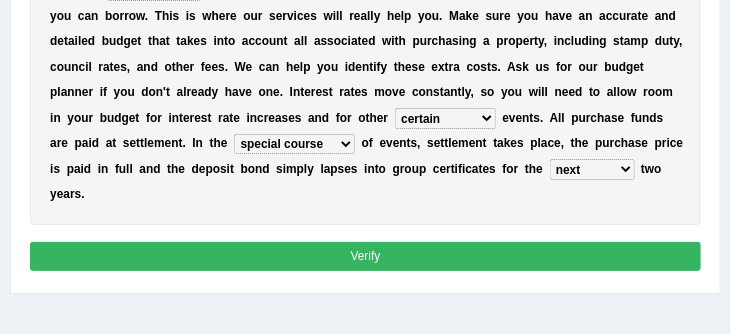 click on "Verify" at bounding box center (366, 256) 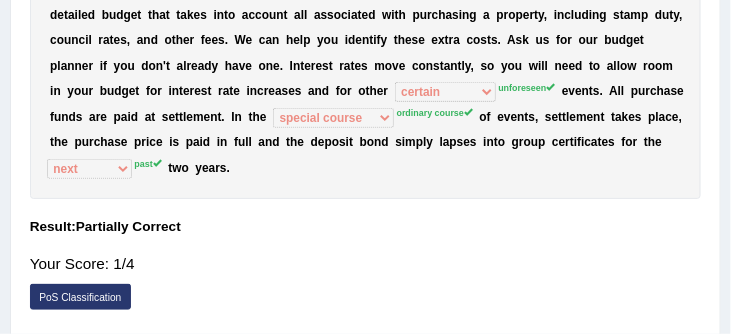 scroll, scrollTop: 370, scrollLeft: 0, axis: vertical 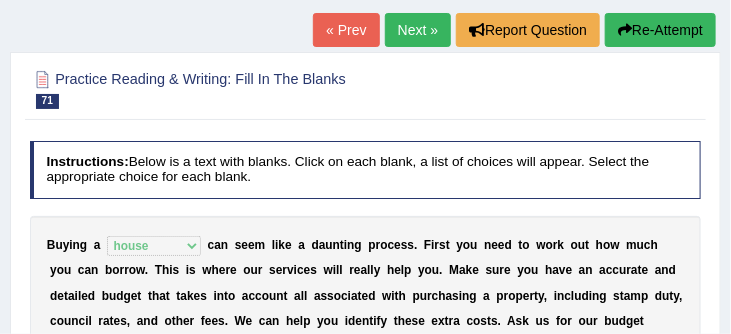 click on "Re-Attempt" at bounding box center (660, 30) 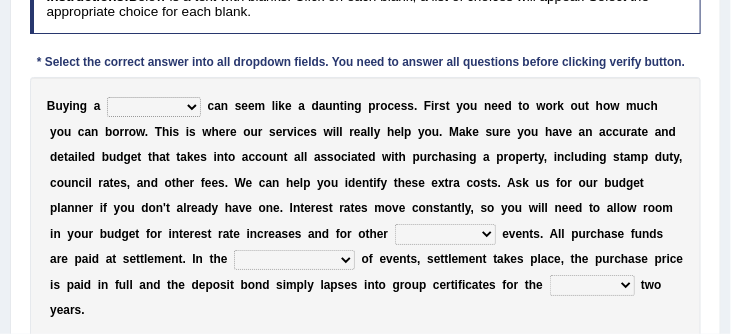 scroll, scrollTop: 359, scrollLeft: 0, axis: vertical 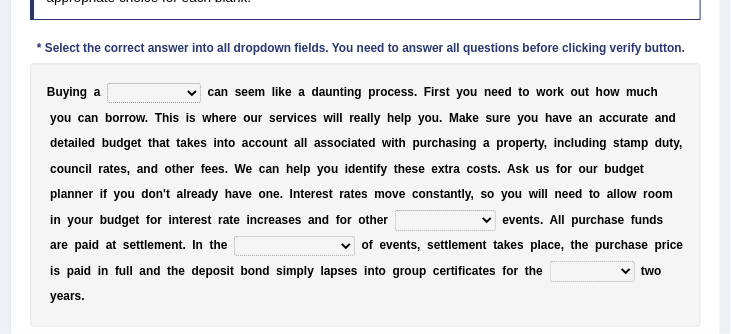 click on "house architecture home family" at bounding box center [154, 93] 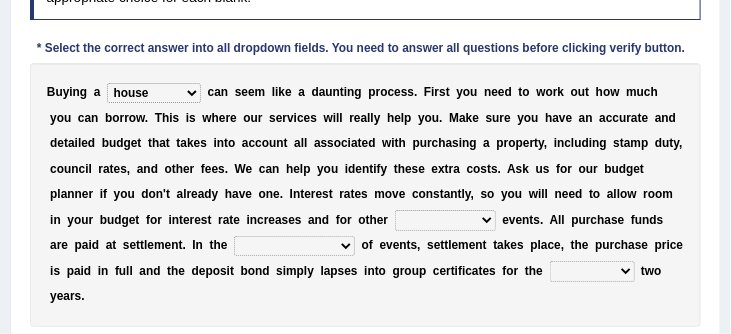 click on "mere leading next past" at bounding box center [592, 271] 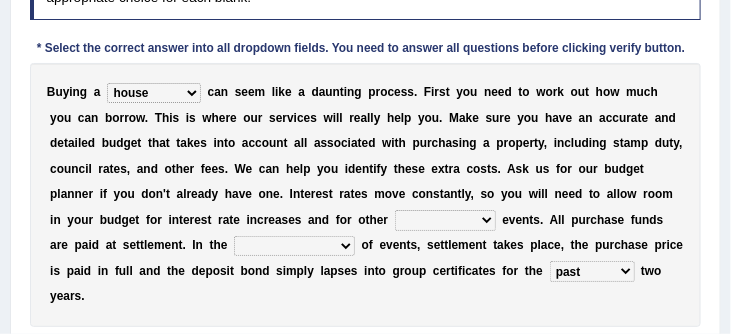 click on "normal events uncertain course ordinary course special course" at bounding box center (294, 246) 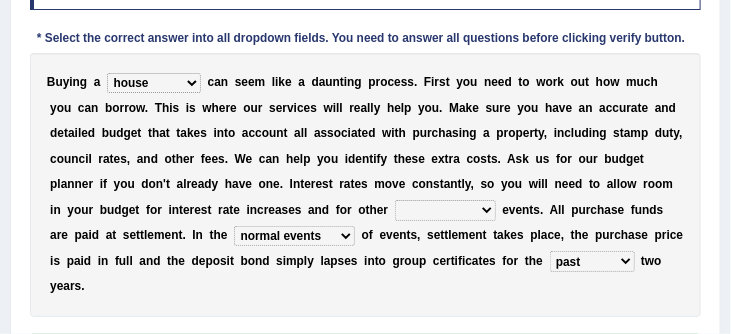 scroll, scrollTop: 369, scrollLeft: 0, axis: vertical 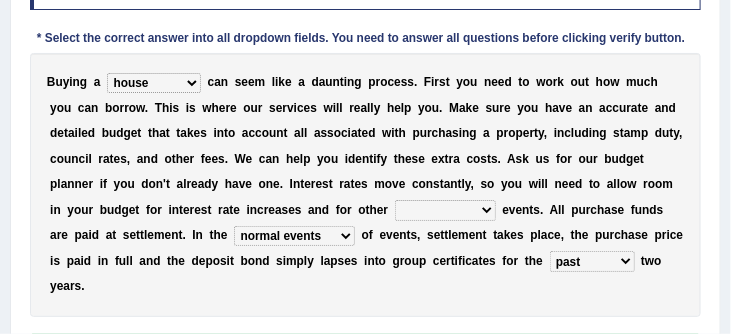 click on "unbelievable unforgettable unforeseen certain" at bounding box center (445, 210) 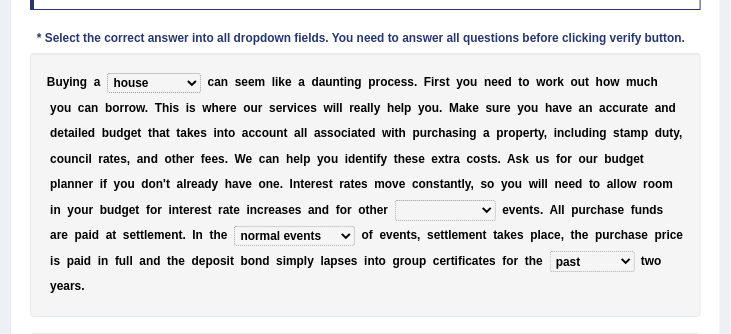 select on "unforeseen" 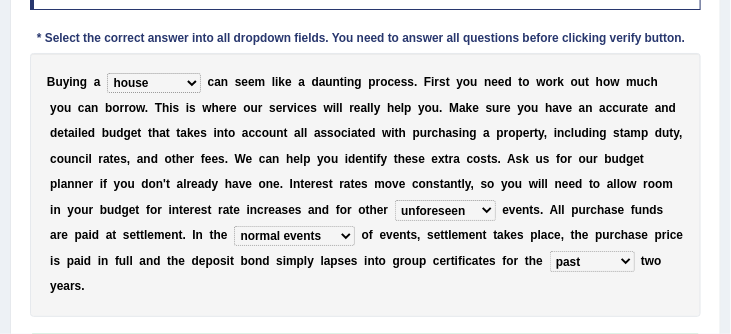 scroll, scrollTop: 388, scrollLeft: 0, axis: vertical 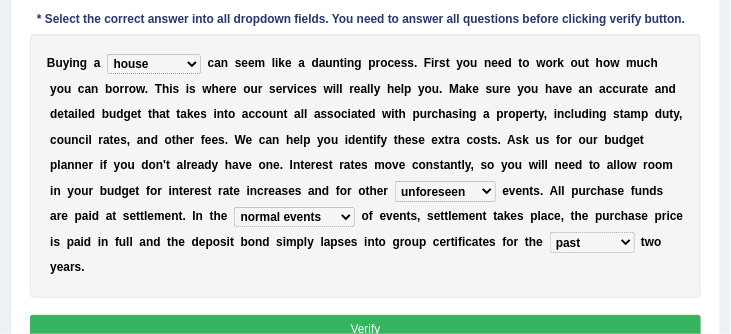 click on "Verify" at bounding box center (366, 329) 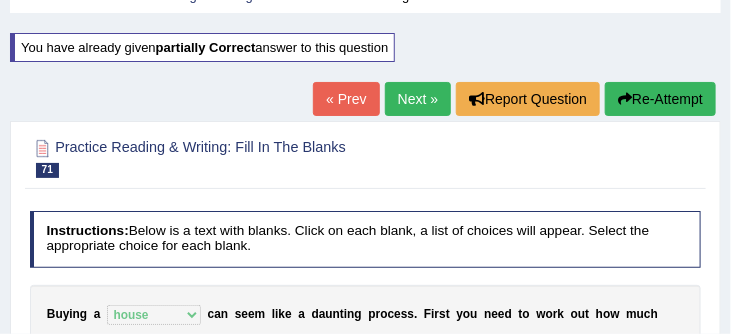 scroll, scrollTop: 93, scrollLeft: 0, axis: vertical 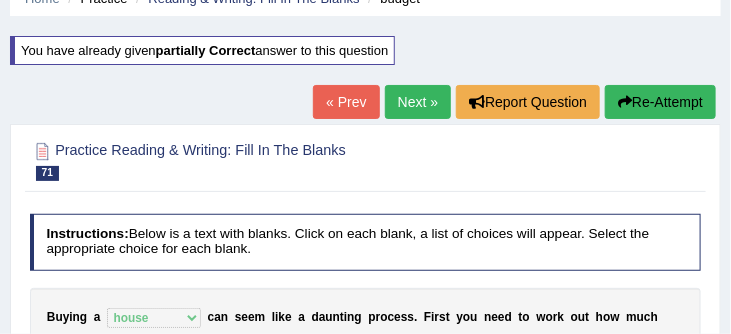 click on "Next »" at bounding box center (418, 102) 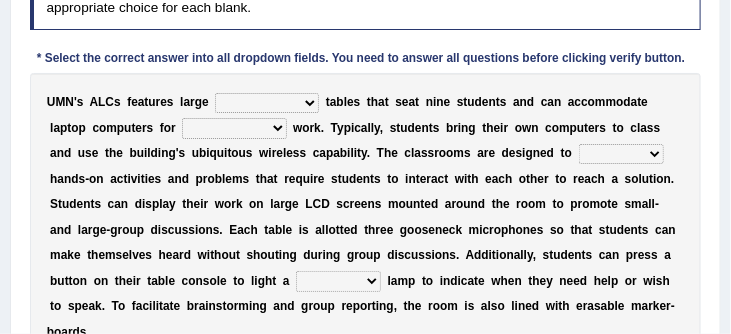 scroll, scrollTop: 287, scrollLeft: 0, axis: vertical 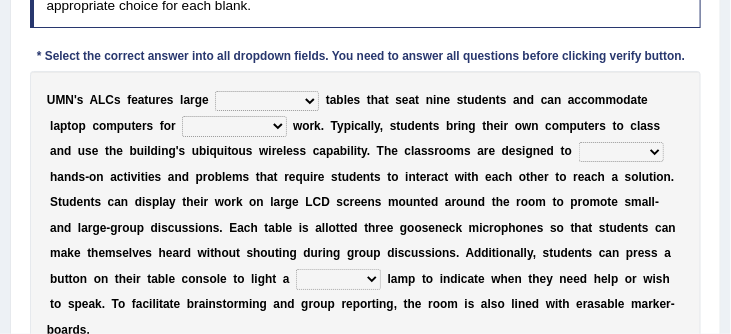 click on "populated perpendicular cellular circular" at bounding box center (267, 101) 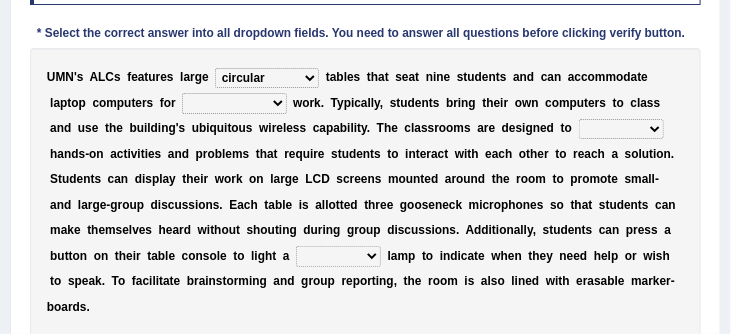 scroll, scrollTop: 310, scrollLeft: 0, axis: vertical 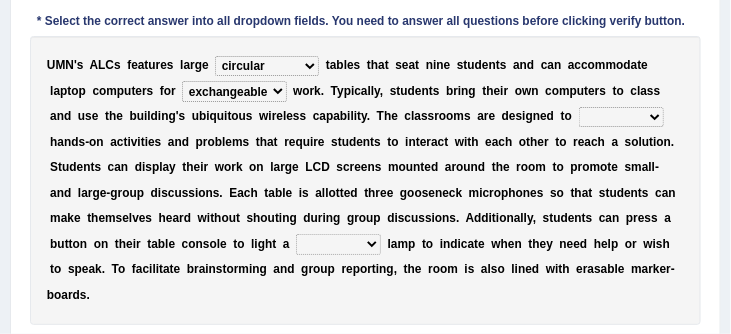 click on "spoil facilitate fabricate stabilize" at bounding box center (621, 117) 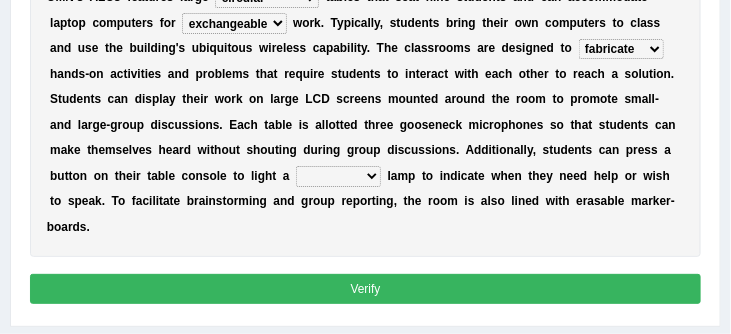 scroll, scrollTop: 390, scrollLeft: 0, axis: vertical 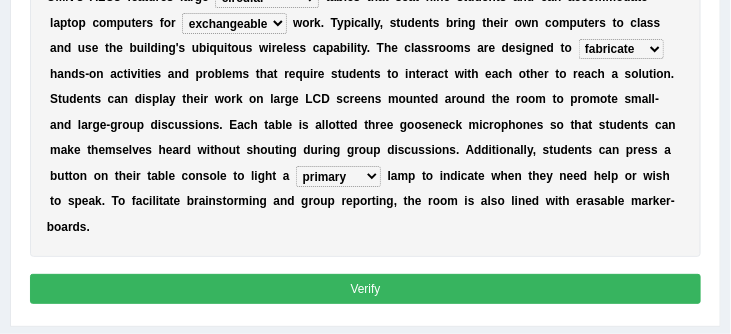 click on "Verify" at bounding box center (366, 288) 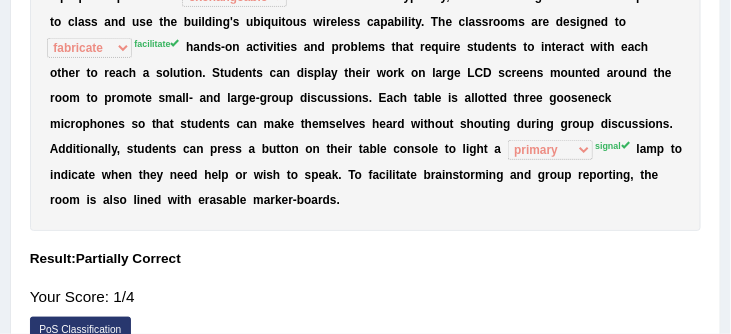 scroll, scrollTop: 364, scrollLeft: 0, axis: vertical 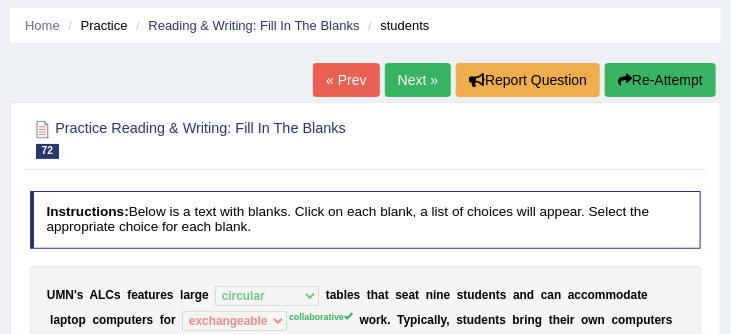 click on "Re-Attempt" at bounding box center [660, 80] 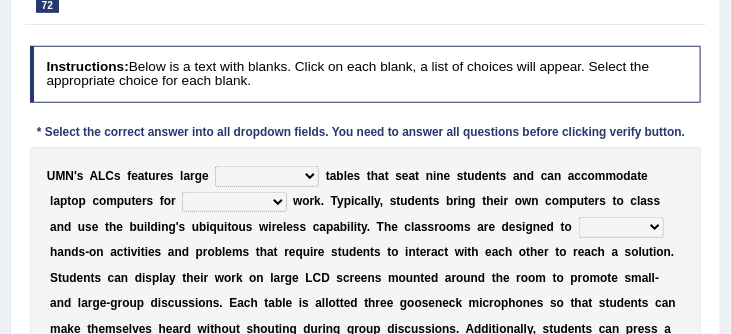 scroll, scrollTop: 274, scrollLeft: 0, axis: vertical 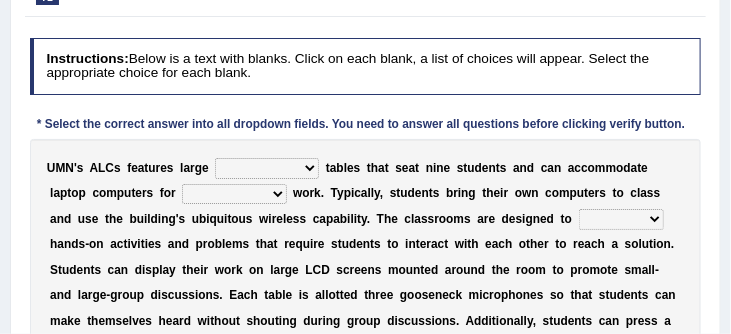 click on "populated perpendicular cellular circular" at bounding box center [267, 168] 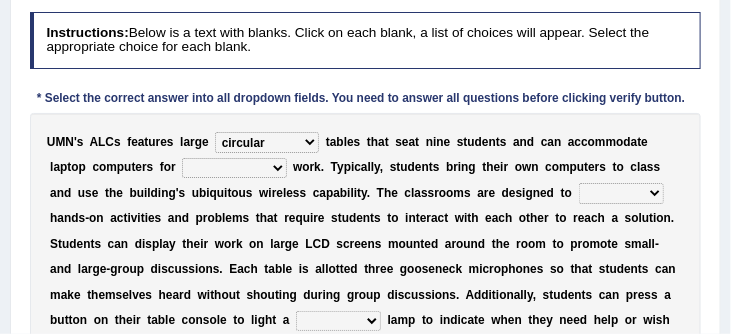 scroll, scrollTop: 305, scrollLeft: 0, axis: vertical 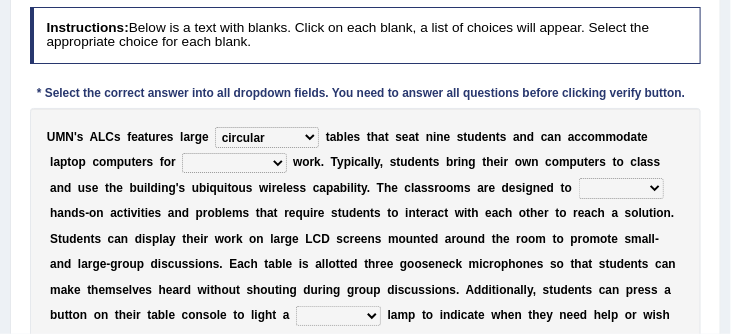 click on "collaborative exchangeable sedate independent" at bounding box center [234, 163] 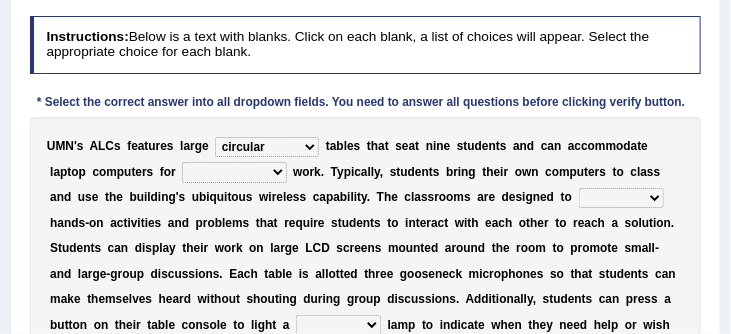 scroll, scrollTop: 314, scrollLeft: 0, axis: vertical 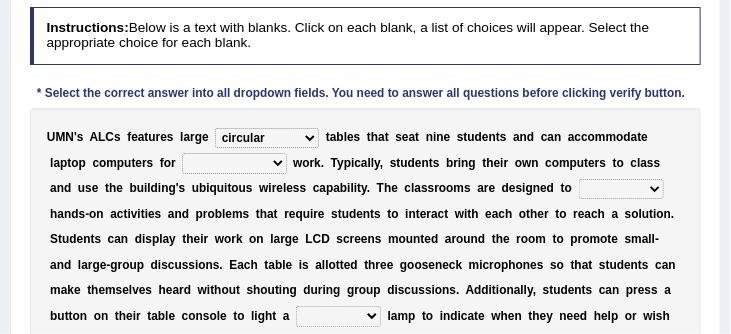 select on "independent" 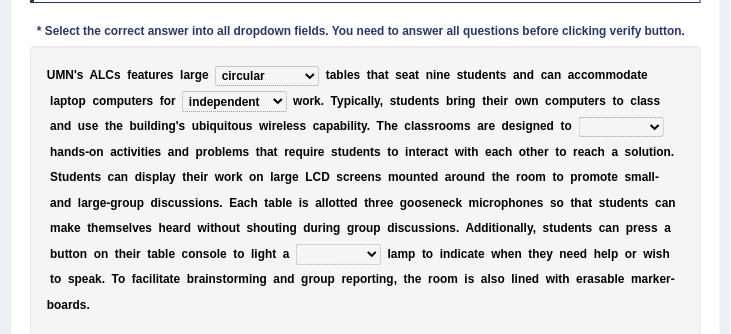 scroll, scrollTop: 380, scrollLeft: 0, axis: vertical 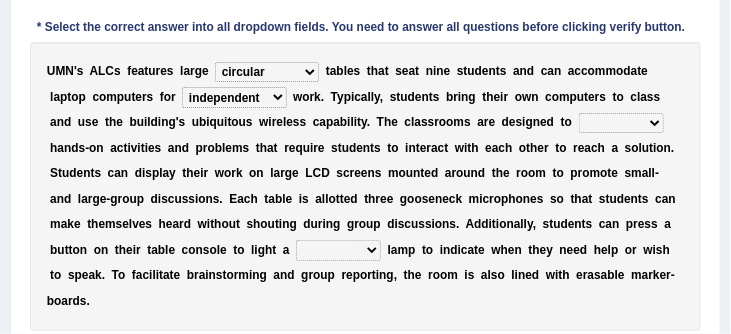 click on "primitive signal pristine primary" at bounding box center (338, 250) 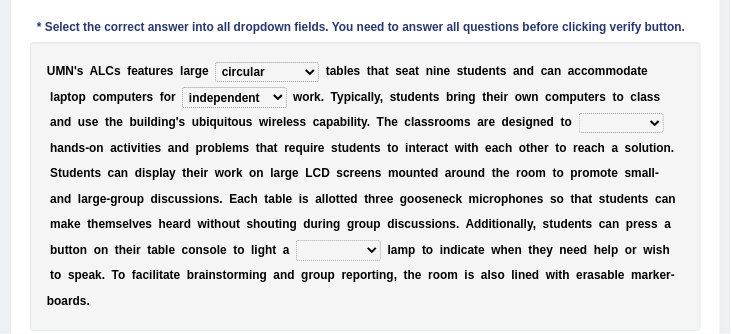 select on "signal" 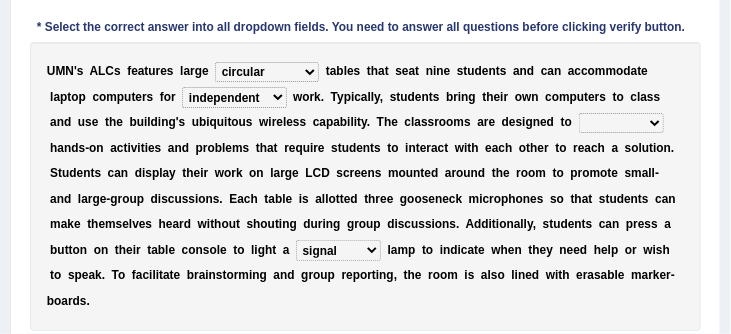 click on "spoil facilitate fabricate stabilize" at bounding box center [621, 123] 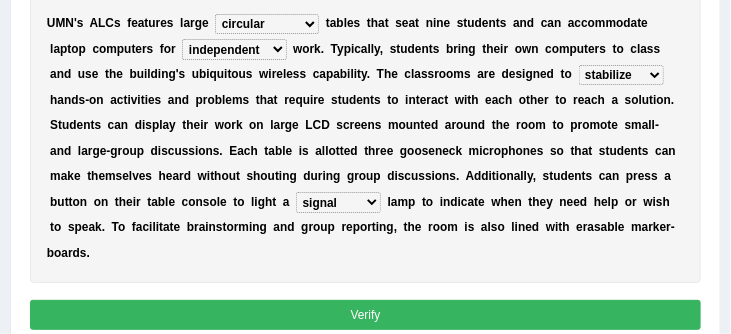 scroll, scrollTop: 429, scrollLeft: 0, axis: vertical 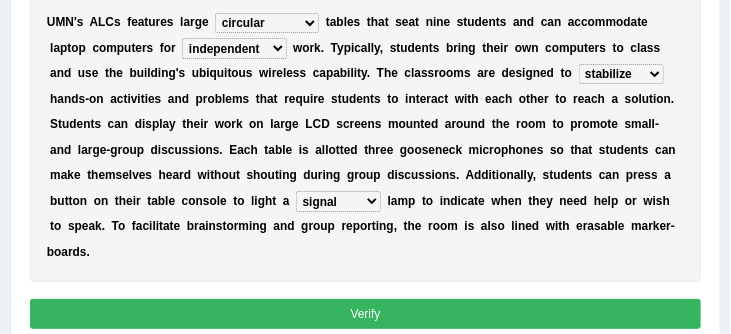 click on "Verify" at bounding box center (366, 313) 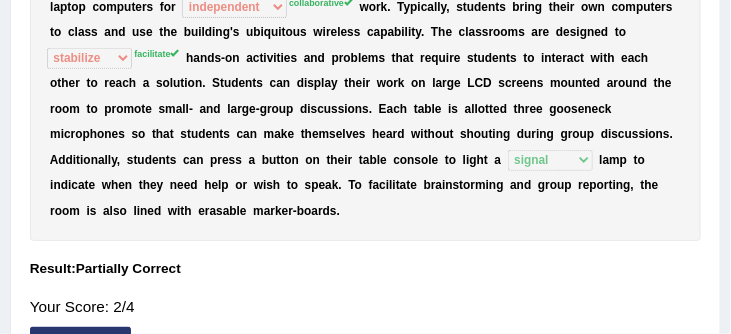scroll, scrollTop: 388, scrollLeft: 0, axis: vertical 